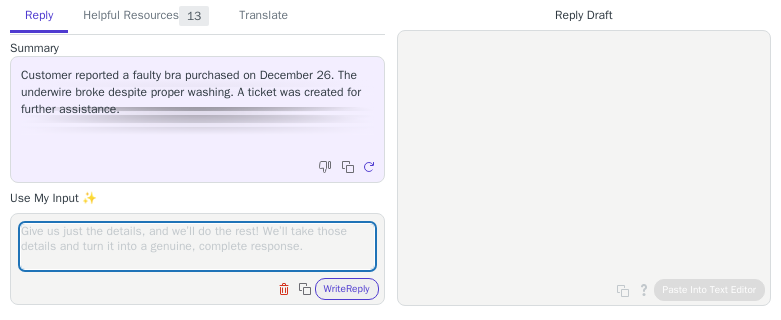 scroll, scrollTop: 0, scrollLeft: 0, axis: both 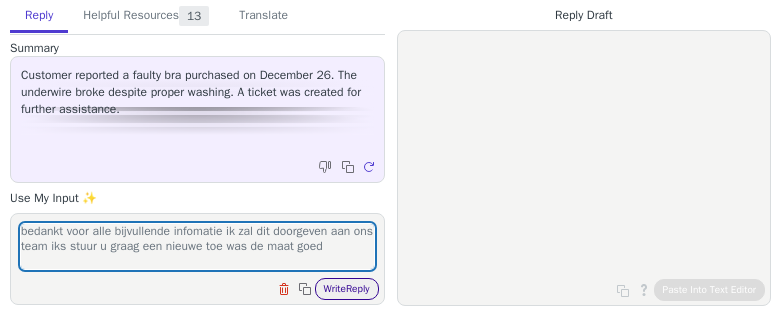 type on "bedankt voor alle bijvullende infomatie ik zal dit doorgeven aan ons team iks stuur u graag een nieuwe toe was de maat goed" 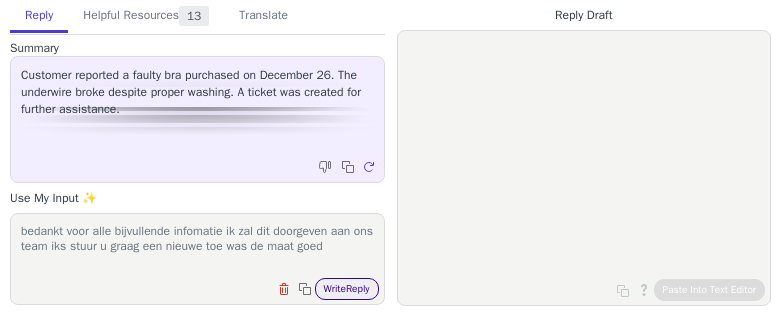 click on "Write  Reply" at bounding box center [347, 289] 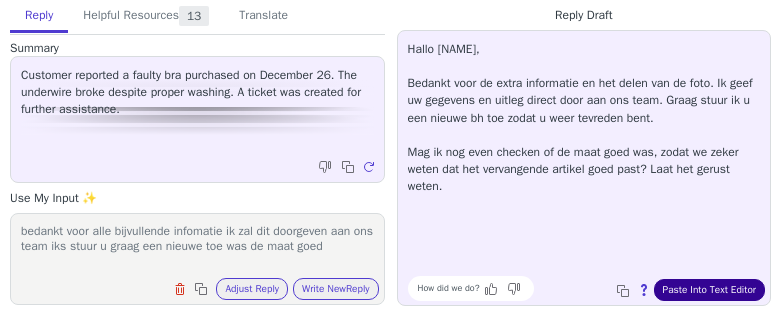 click on "Paste Into Text Editor" at bounding box center [709, 290] 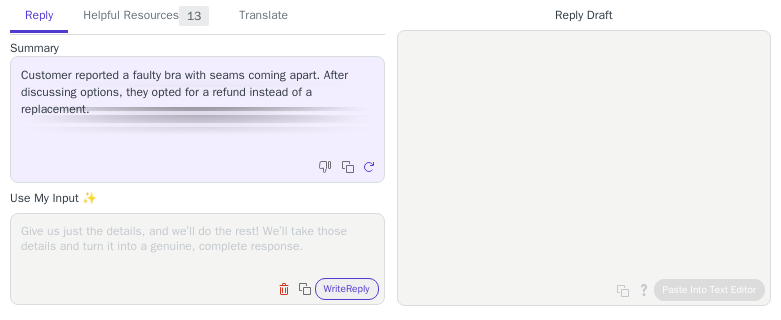scroll, scrollTop: 0, scrollLeft: 0, axis: both 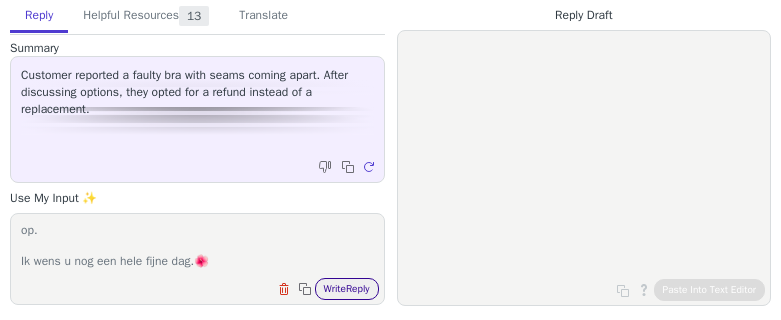 type on "Afhankelijk van de door u gekozen betaalwijze, wordt het geld teruggestort of de factuur aangepast. Dit proces duurt ongeveer 2 tot 4 werkdagen.
Als u nog vragen heeft, neemt u dan gerust weer contact met ons op.
Ik wens u nog een hele fijne dag.🌺️" 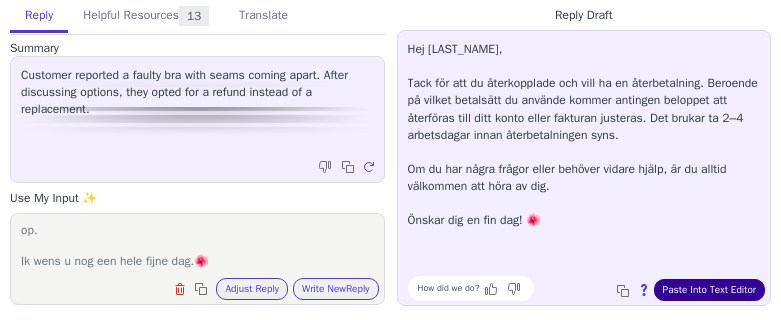 click on "Paste Into Text Editor" at bounding box center [709, 290] 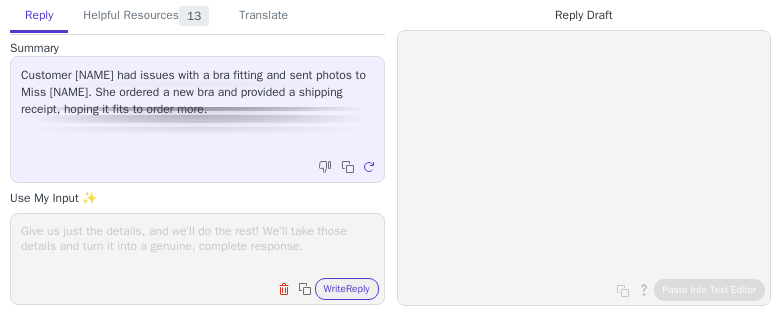 scroll, scrollTop: 0, scrollLeft: 0, axis: both 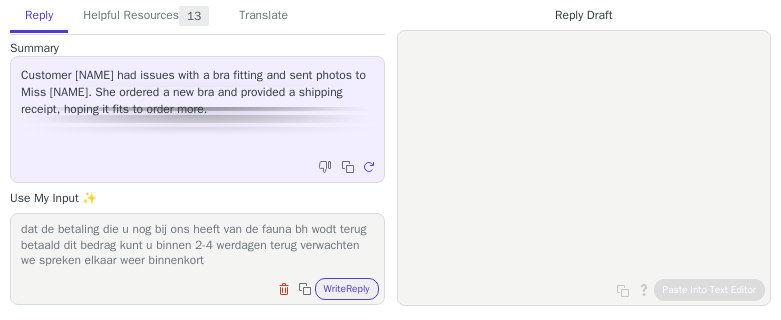 drag, startPoint x: 20, startPoint y: 234, endPoint x: 390, endPoint y: 268, distance: 371.55887 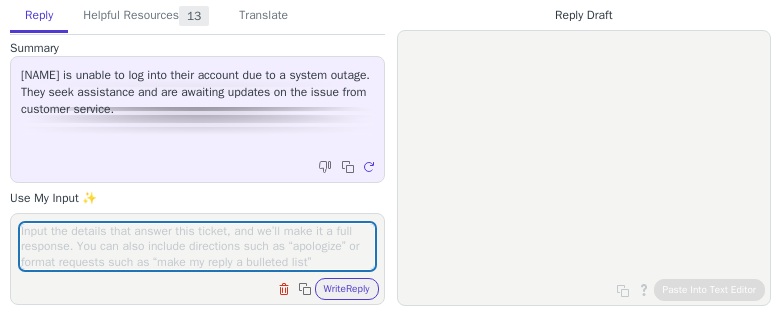 scroll, scrollTop: 0, scrollLeft: 0, axis: both 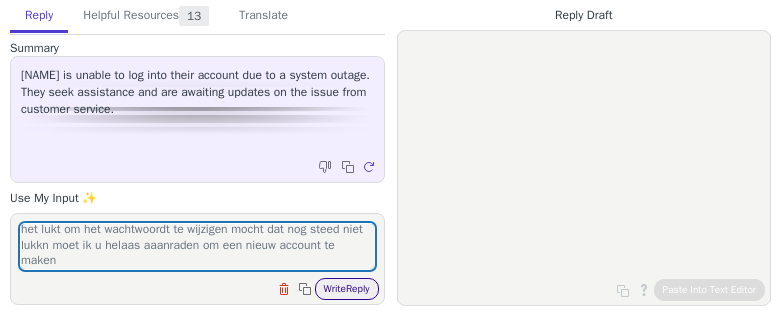 type on "ik heb antwoord gekregen dat dit opgeost moet zijn probeer grag of het lukt om het wachtwoordt te wijzigen mocht dat nog steed niet lukkn moet ik u helaas aaanraden om een nieuw account te maken" 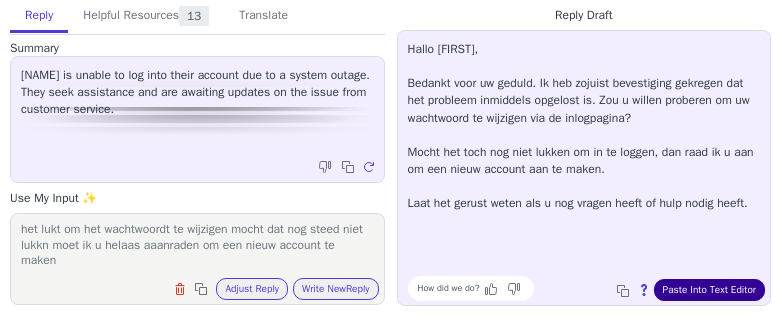click on "Paste Into Text Editor" at bounding box center (709, 290) 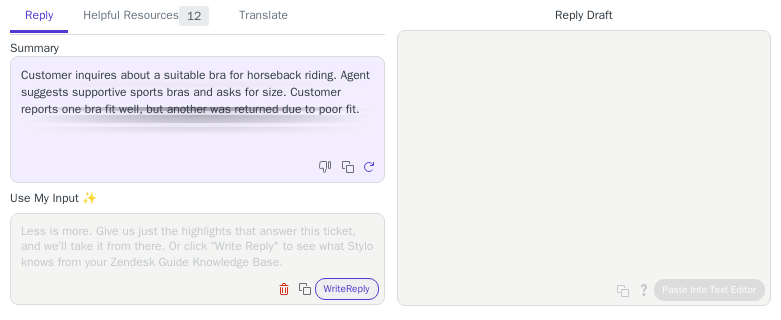 scroll, scrollTop: 0, scrollLeft: 0, axis: both 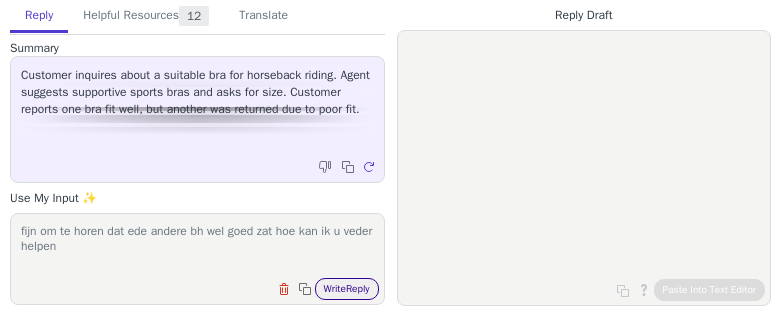type on "fijn om te horen dat ede andere bh wel goed zat hoe kan ik u veder helpen" 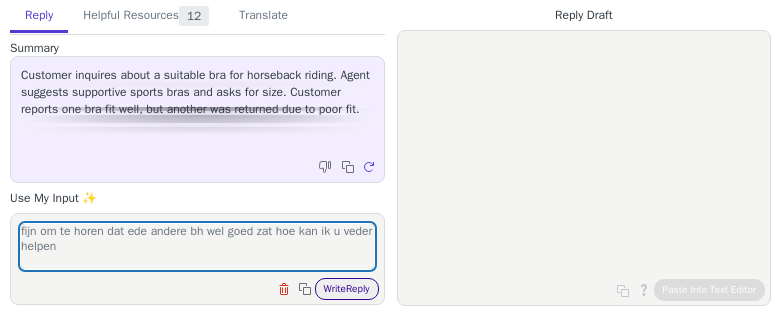 click on "Write  Reply" at bounding box center [347, 289] 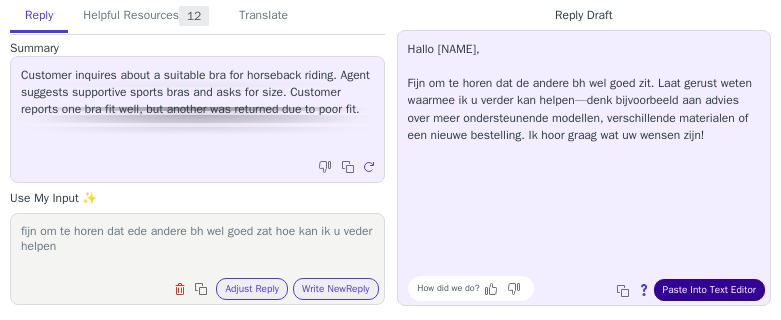 click on "Paste Into Text Editor" at bounding box center (709, 290) 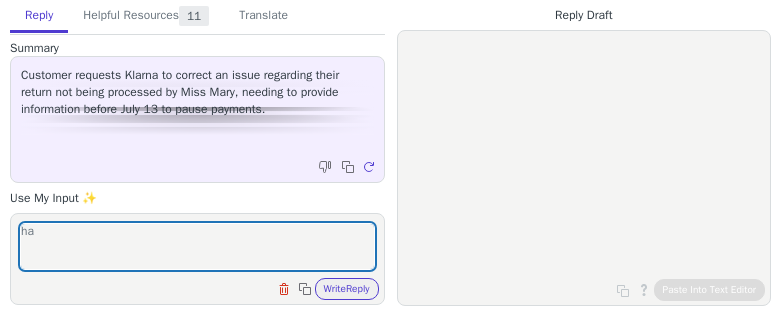 scroll, scrollTop: 0, scrollLeft: 0, axis: both 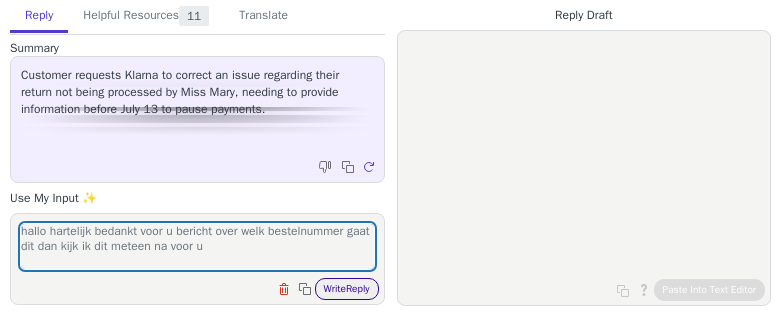 type on "hallo hartelijk bedankt voor u bericht over welk bestelnummer gaat dit dan kijk ik dit meteen na voor u" 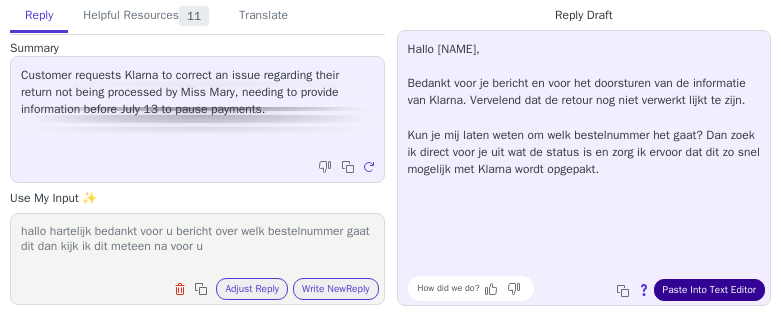 click on "Paste Into Text Editor" at bounding box center [709, 290] 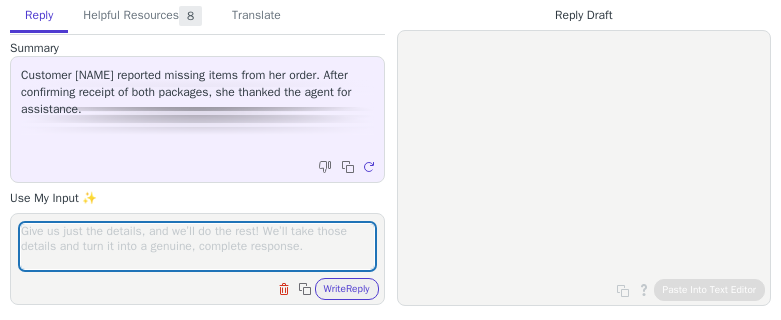 scroll, scrollTop: 0, scrollLeft: 0, axis: both 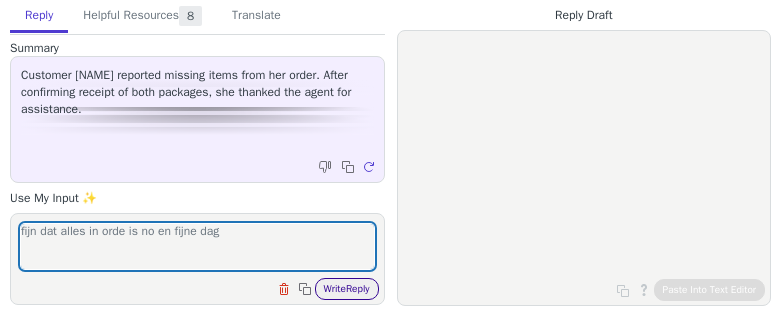 type on "fijn dat alles in orde is no en fijne dag" 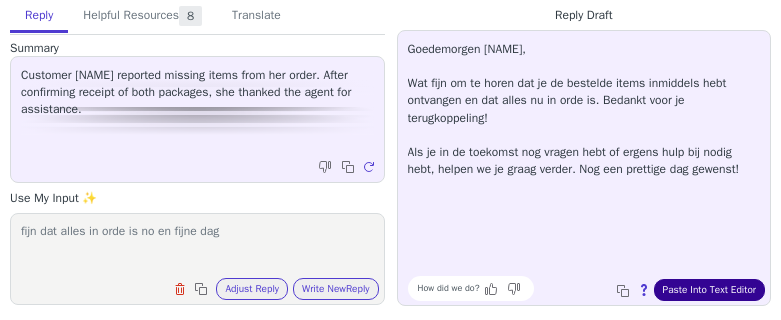click on "Paste Into Text Editor" at bounding box center [709, 290] 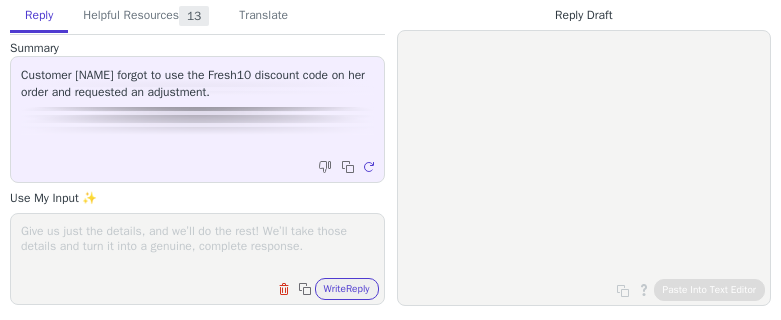 scroll, scrollTop: 0, scrollLeft: 0, axis: both 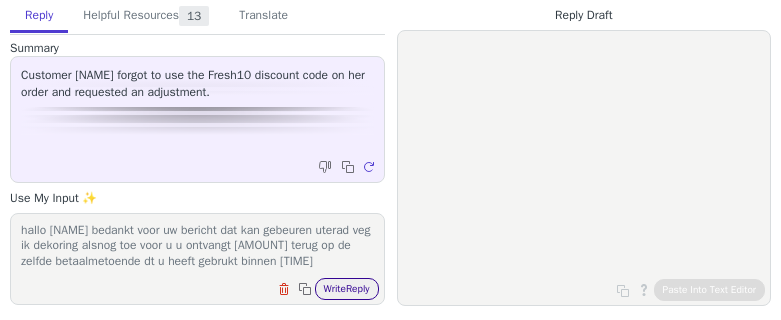 type on "hallo [NAME] bedankt voor uw bericht dat kan gebeuren uterad veg ik dekoring alsnog toe voor u u ontvangt [AMOUNT] terug op de zelfde betaalmetoende dt u heeft gebrukt binnen [TIME]" 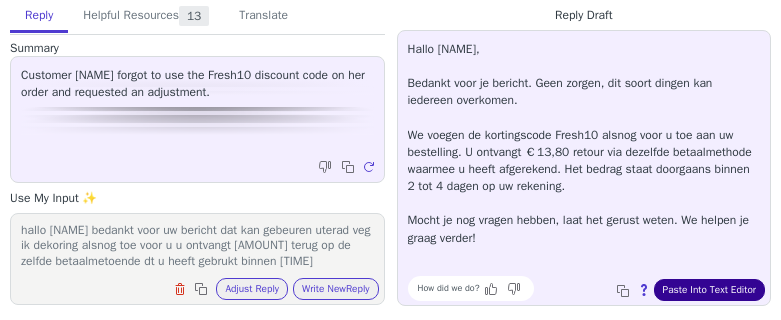 click on "Paste Into Text Editor" at bounding box center (709, 290) 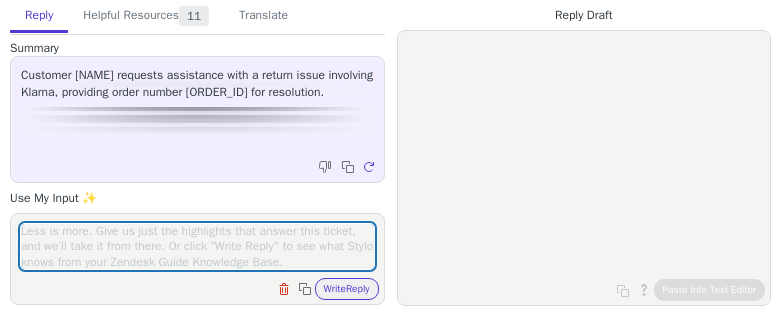 scroll, scrollTop: 0, scrollLeft: 0, axis: both 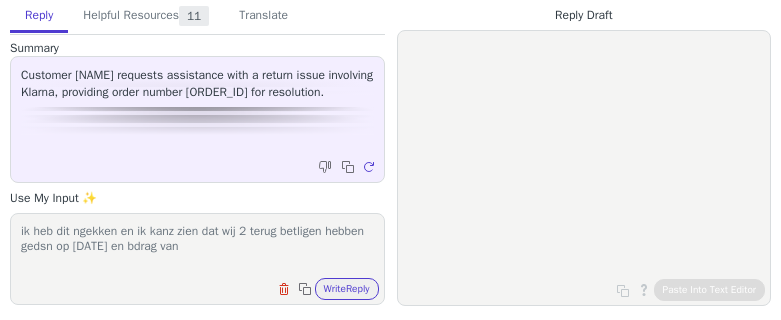 click on "ik heb dit ngekken en ik kanz zien dat wij 2 terug betligen hebben gedsn op [DATE] en bdrag van" at bounding box center (197, 246) 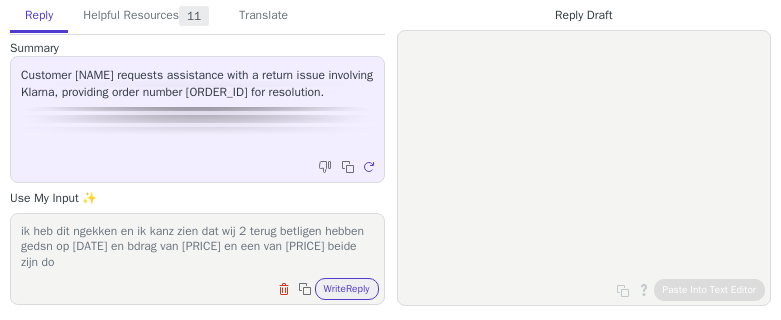 scroll, scrollTop: 1, scrollLeft: 0, axis: vertical 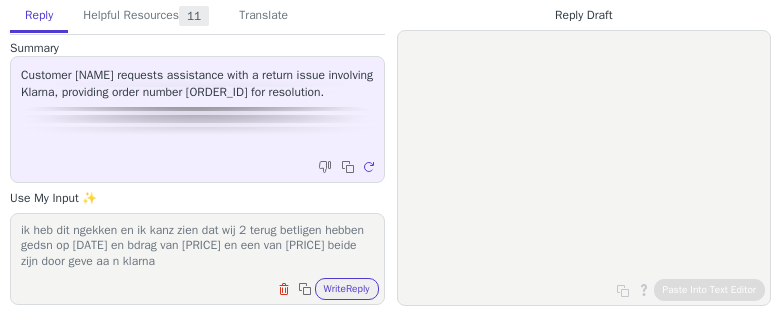 type on "ik heb dit ngekken en ik kanz zien dat wij 2 terug betligen hebben gedsn op 21 juni en bdrag van 84.48 en een van 19,99 beide zijn door geve aa n klarna" 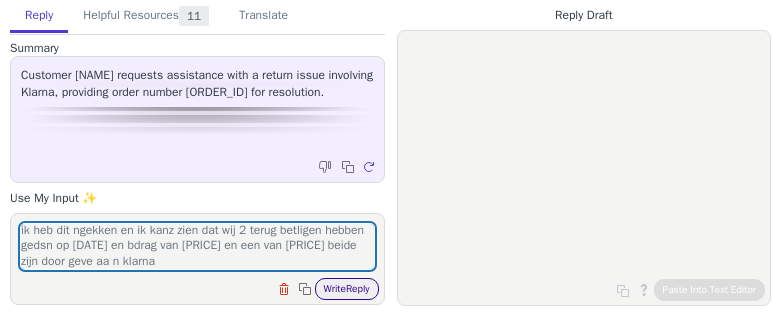 click on "Write  Reply" at bounding box center [347, 289] 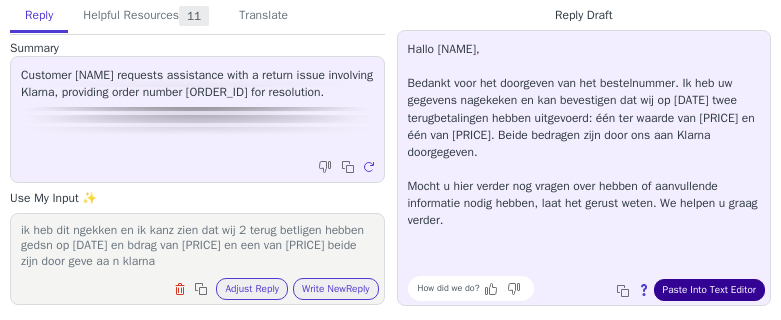 click on "Paste Into Text Editor" at bounding box center [709, 290] 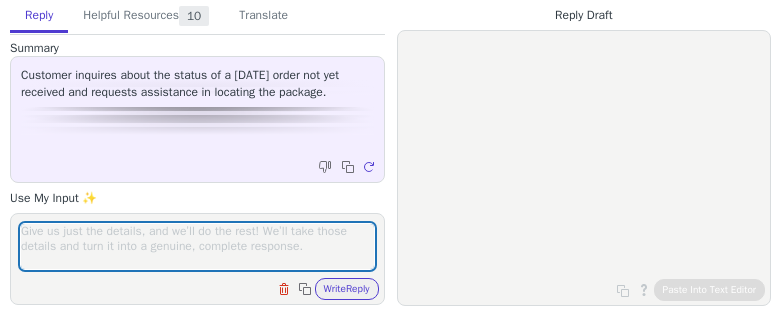 scroll, scrollTop: 0, scrollLeft: 0, axis: both 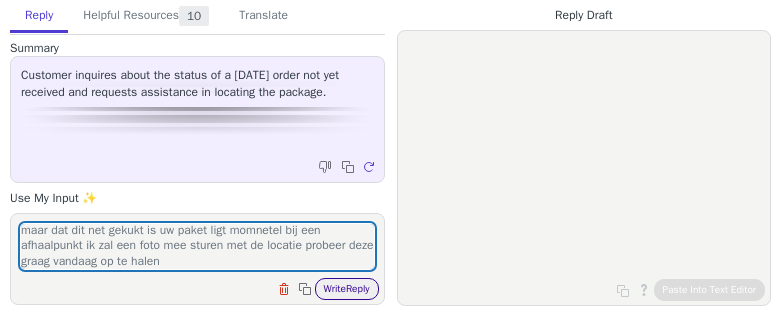 type on "hallo hartelijk bedsnkt voor uw bericht ik hbe dit nagekn en postnl geeft aan dat ze dit paket hebbeb geprobeerd te bezorgen bij u maar dat dit net gekukt is uw paket ligt momnetel bij een afhaalpunkt ik zal een foto mee sturen met de locatie probeer deze graag vandaag op te halen" 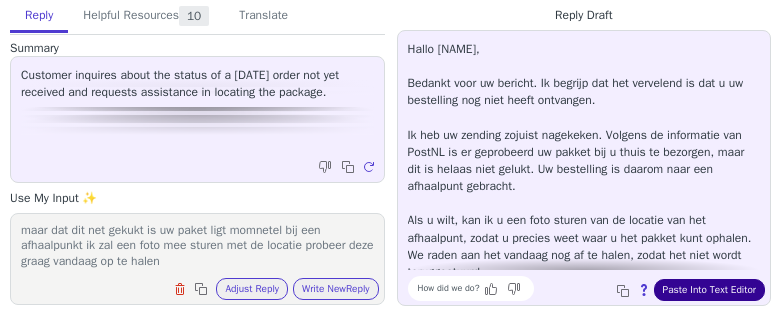 click on "Paste Into Text Editor" at bounding box center [709, 290] 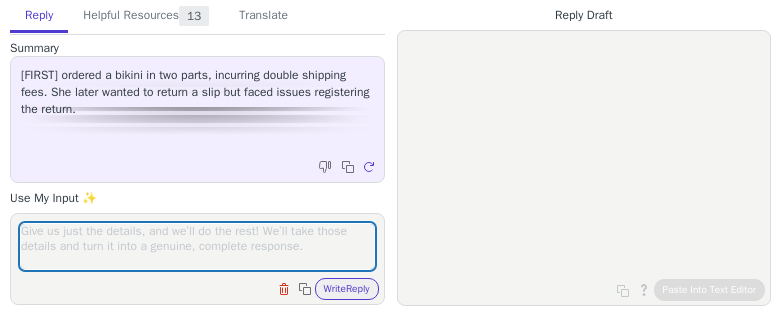 scroll, scrollTop: 0, scrollLeft: 0, axis: both 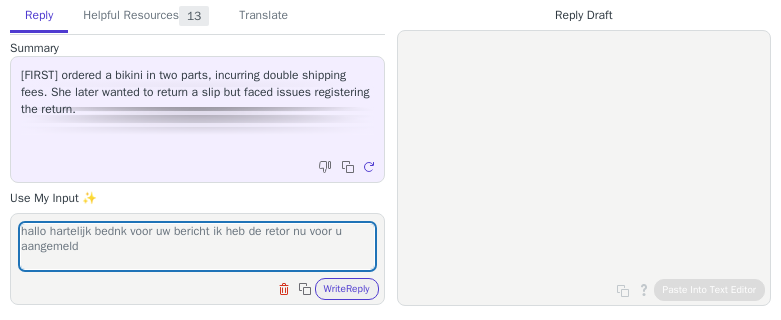 type on "hallo hartelijk bednk voor uw bericht ik heb de retor nu voor u aangemeld" 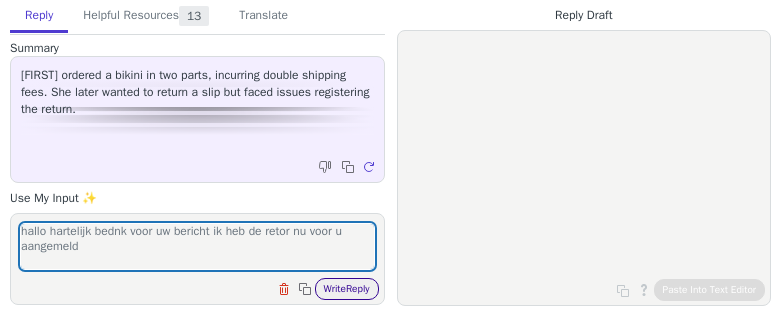 click on "Write  Reply" at bounding box center [347, 289] 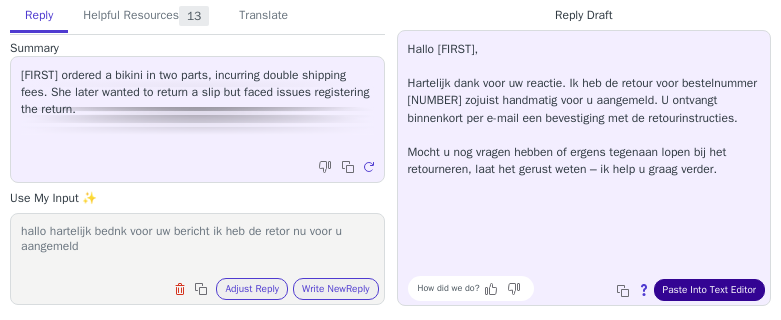 click on "Paste Into Text Editor" at bounding box center (709, 290) 